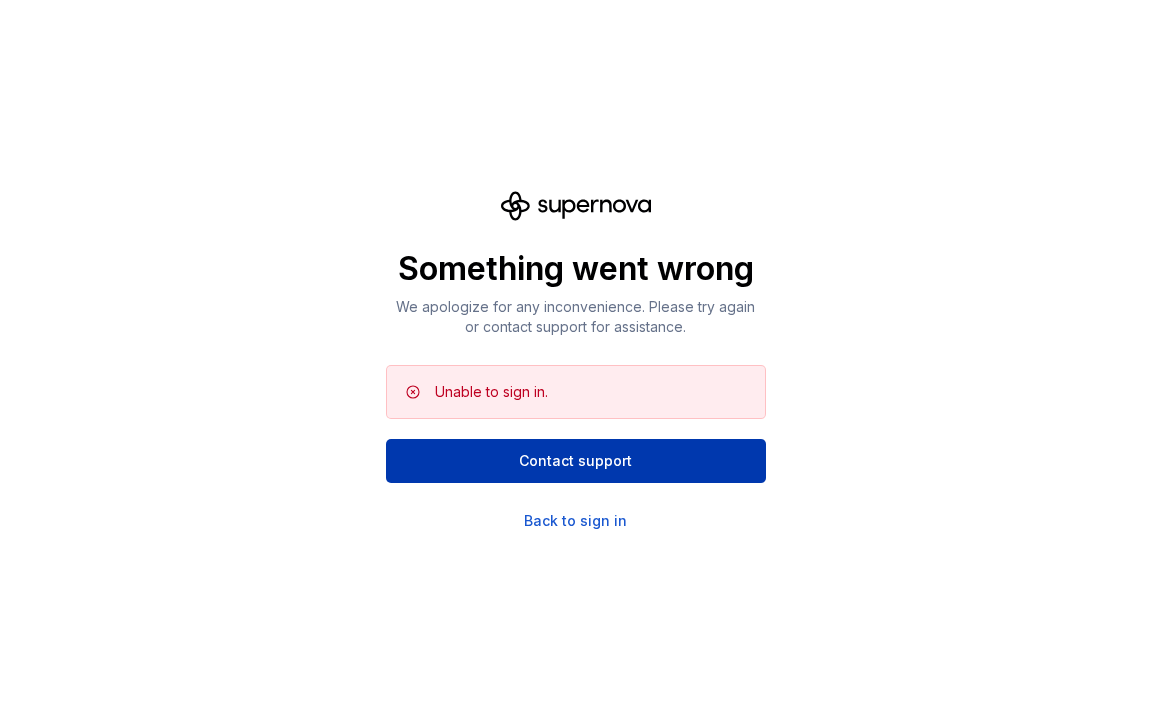 scroll, scrollTop: 0, scrollLeft: 0, axis: both 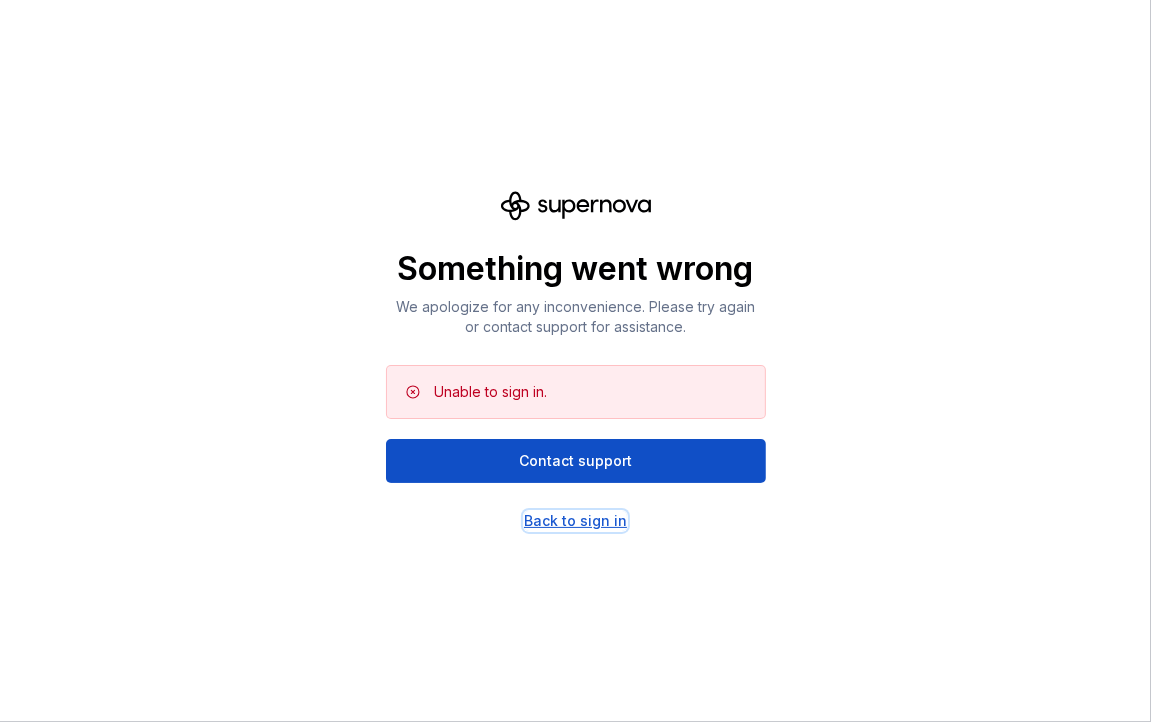 click on "Back to sign in" at bounding box center (575, 521) 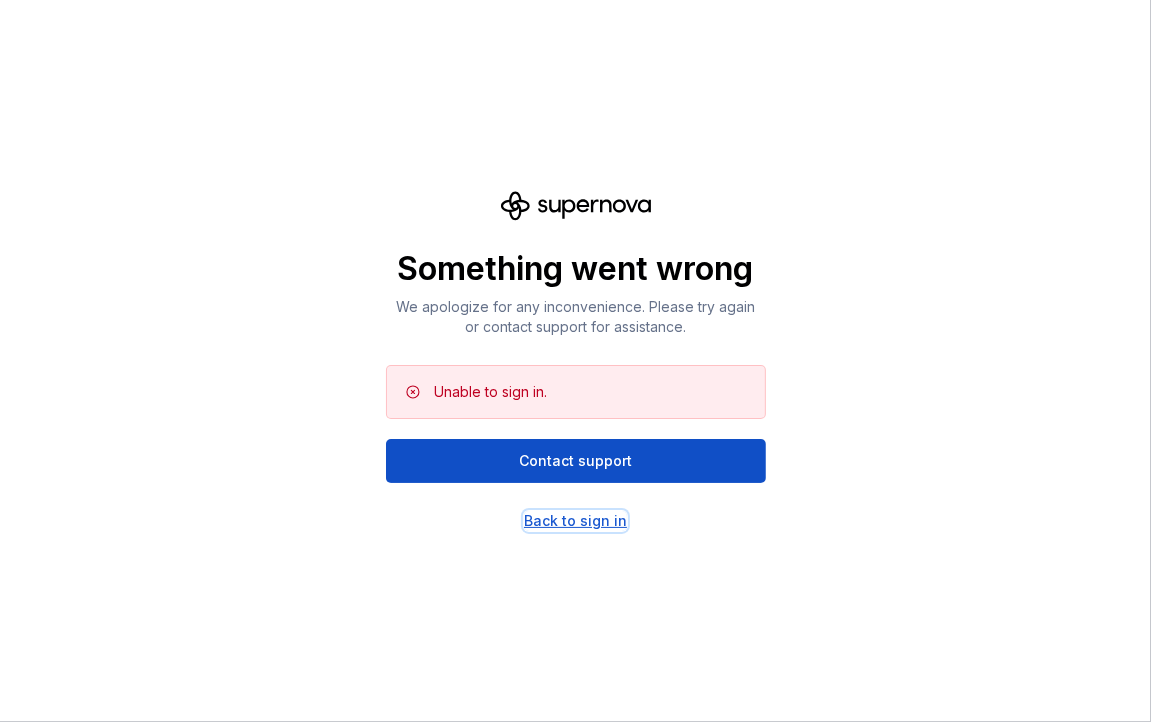 click on "Back to sign in" at bounding box center [575, 521] 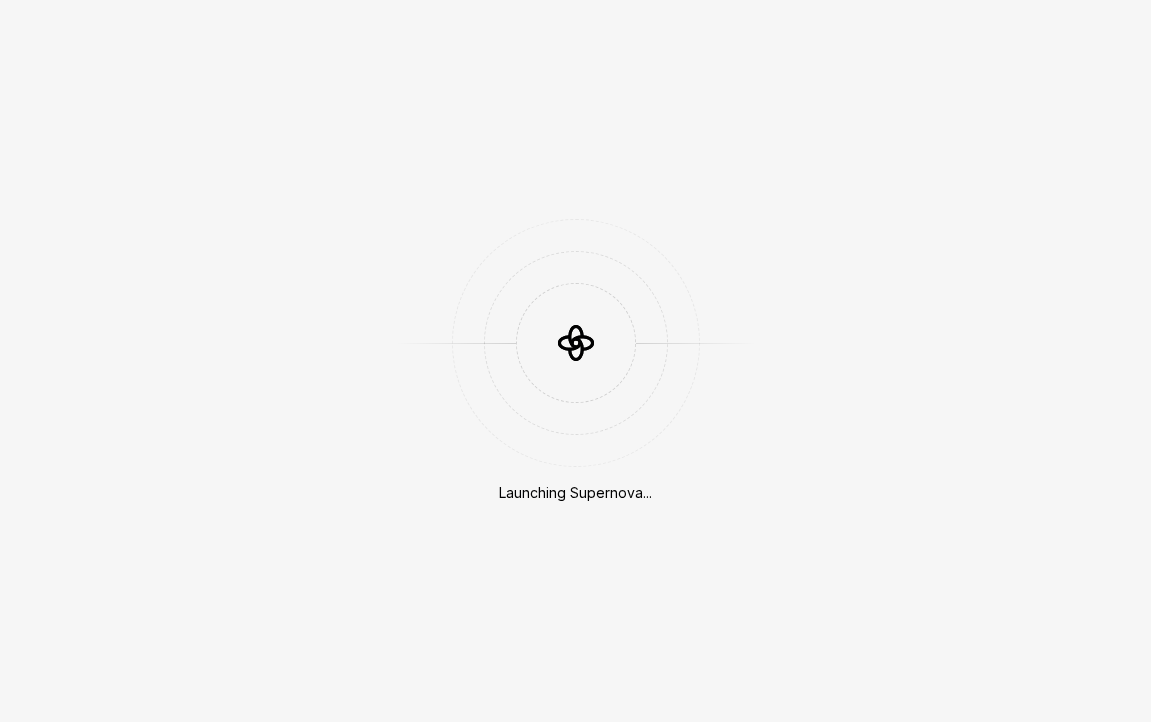 scroll, scrollTop: 0, scrollLeft: 0, axis: both 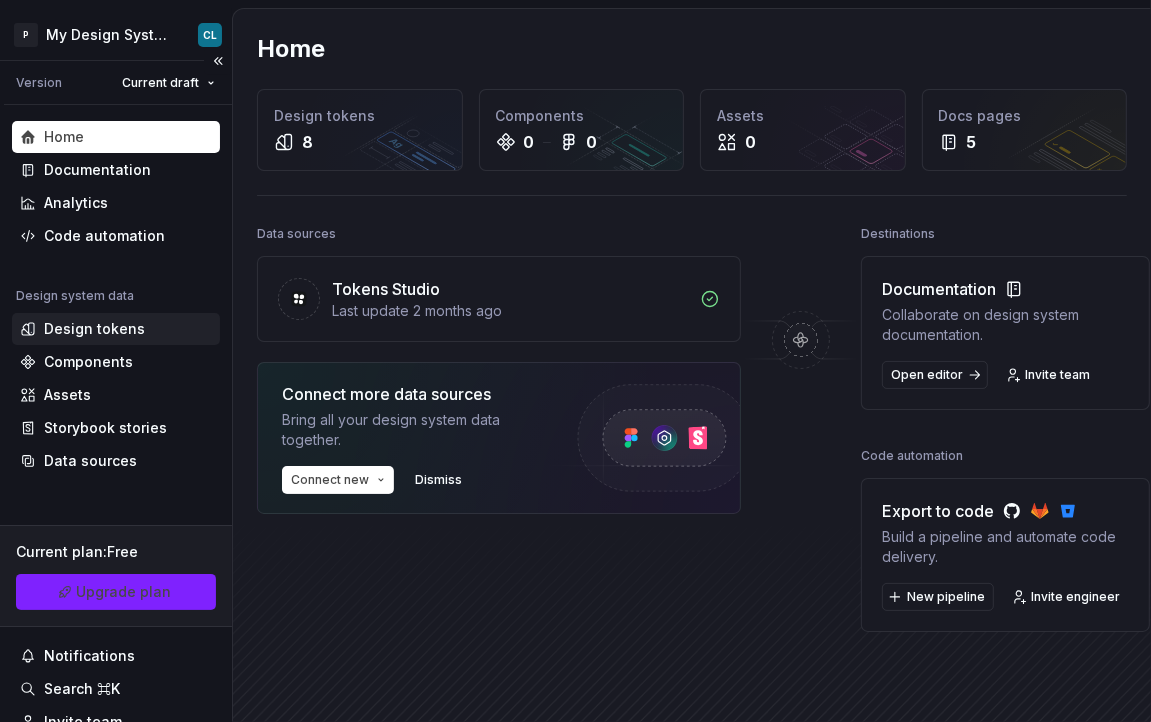 click on "Design tokens" at bounding box center (94, 329) 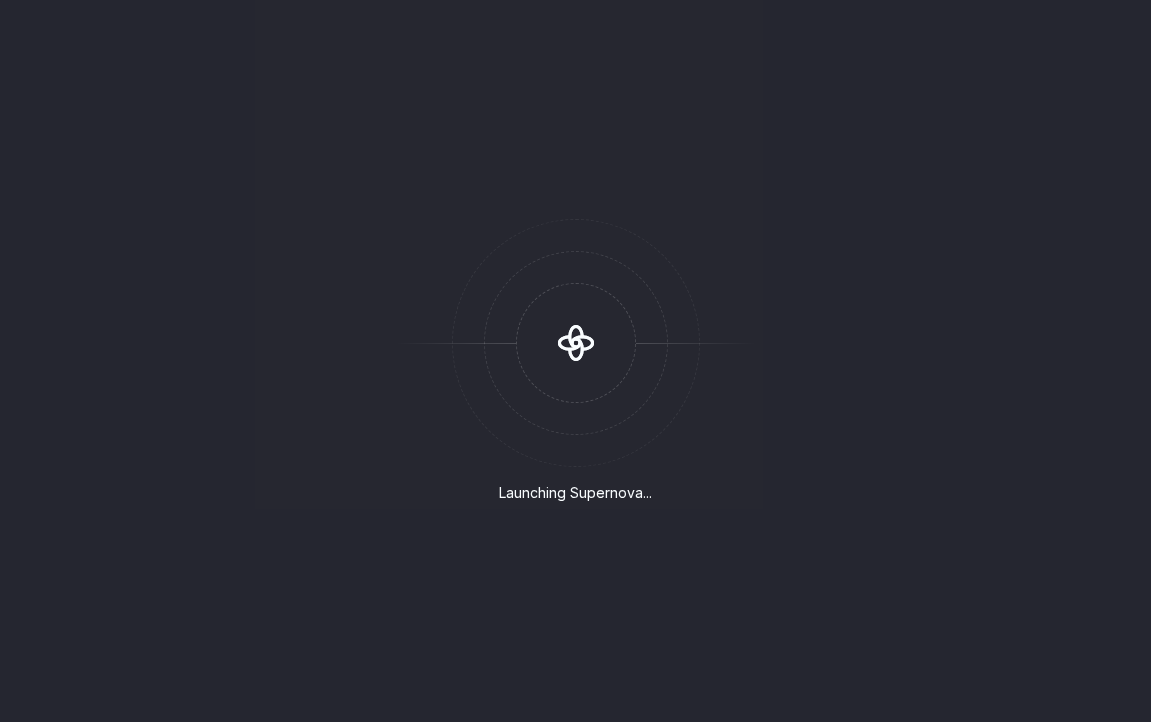 scroll, scrollTop: 0, scrollLeft: 0, axis: both 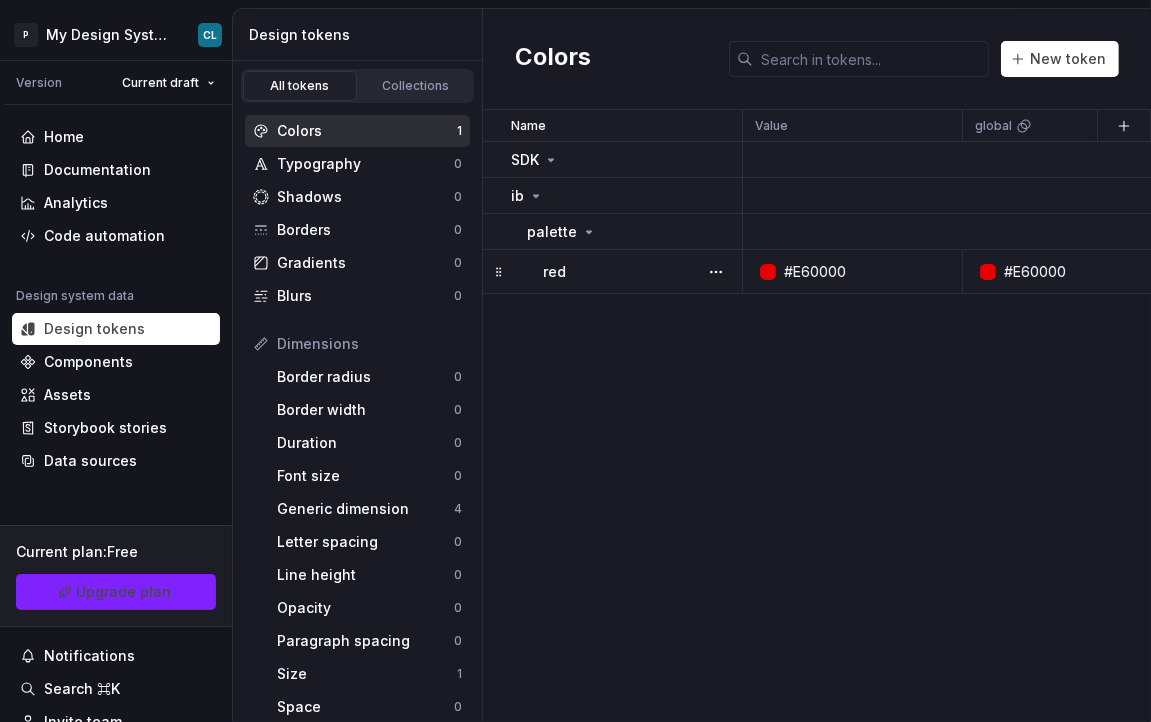 click on "#E60000" at bounding box center (815, 272) 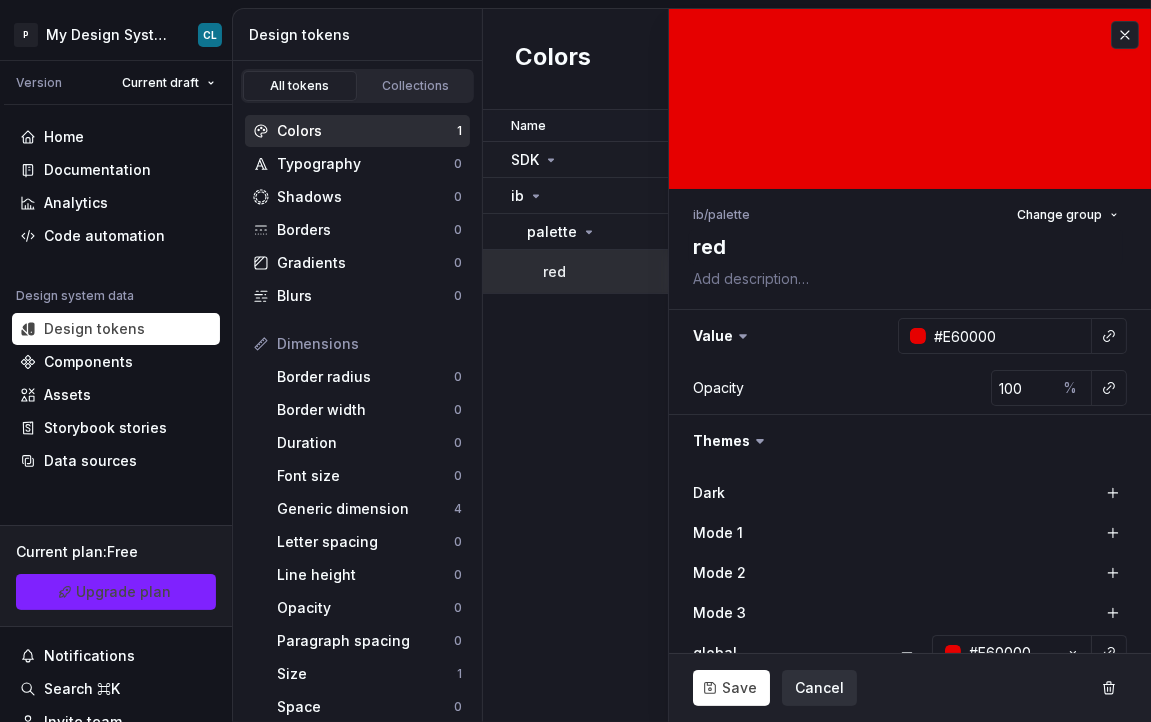 click on "Cancel" at bounding box center (819, 688) 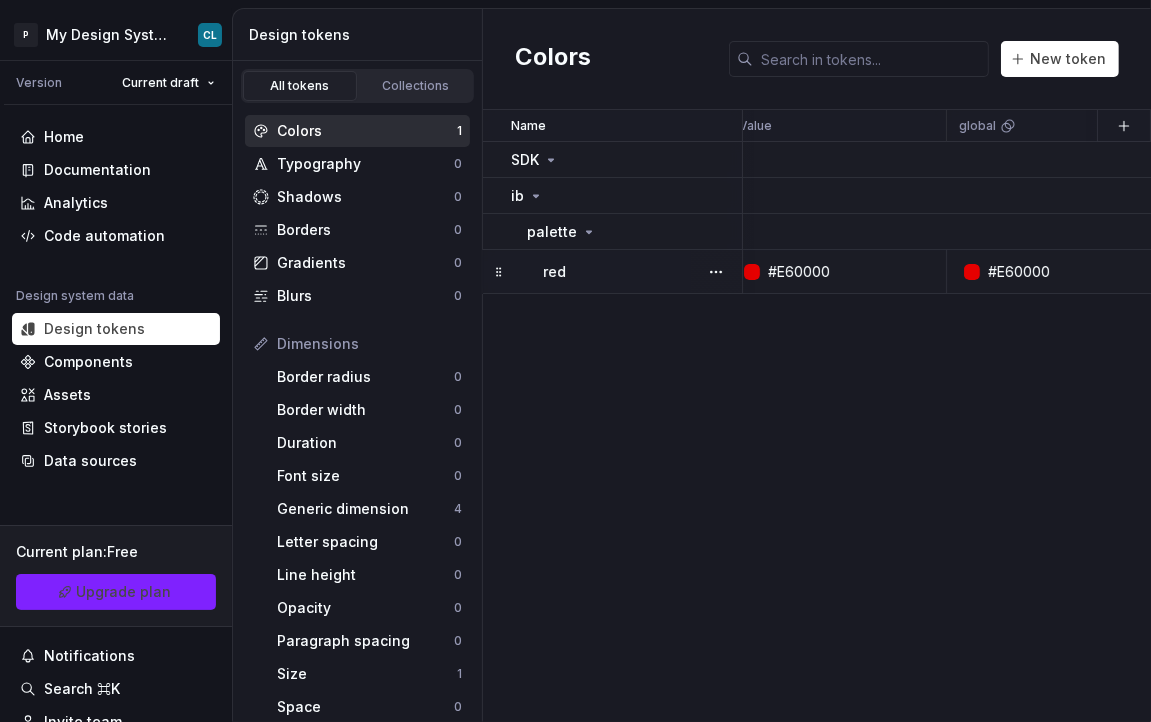 scroll, scrollTop: 0, scrollLeft: 0, axis: both 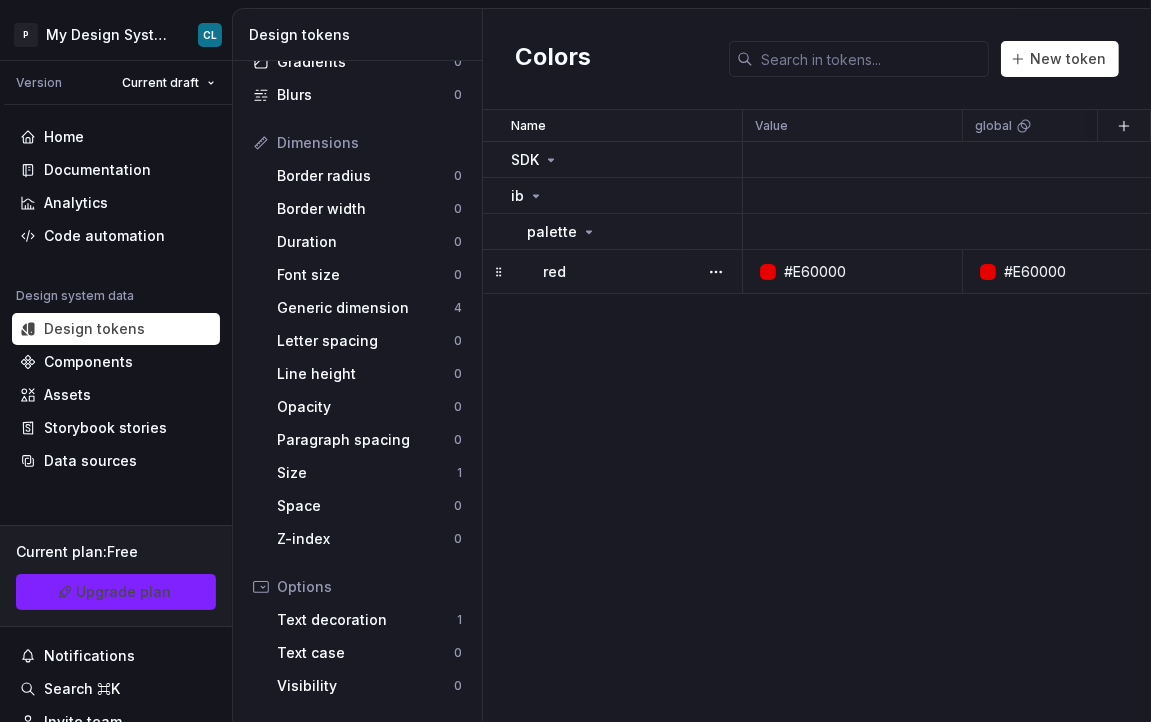 drag, startPoint x: 777, startPoint y: 397, endPoint x: 684, endPoint y: 371, distance: 96.56604 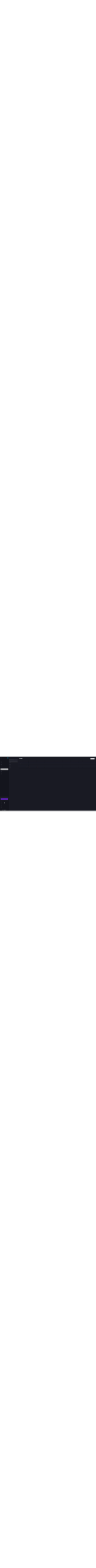 scroll, scrollTop: 0, scrollLeft: 0, axis: both 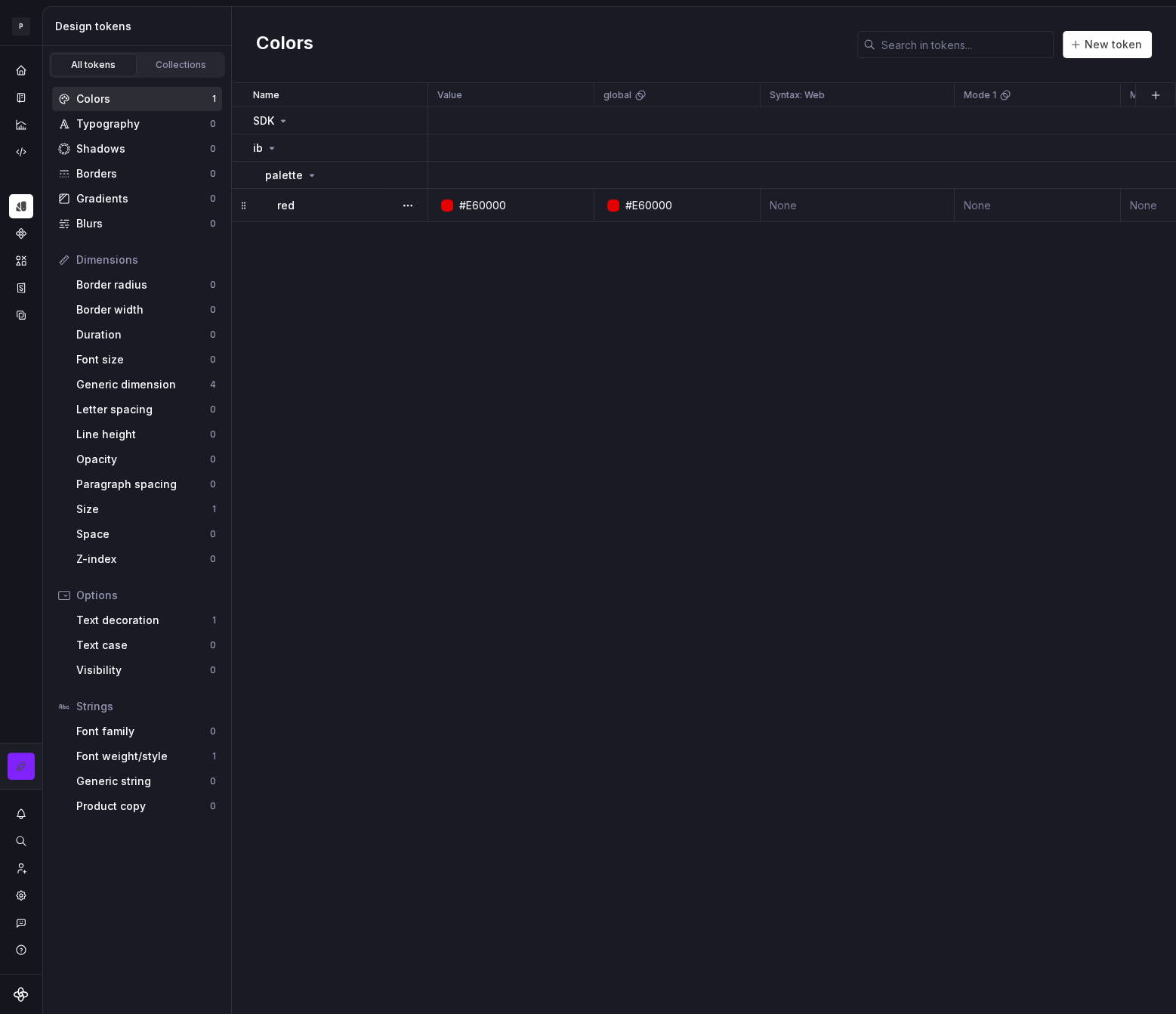 click on "#E60000" at bounding box center [678, 206] 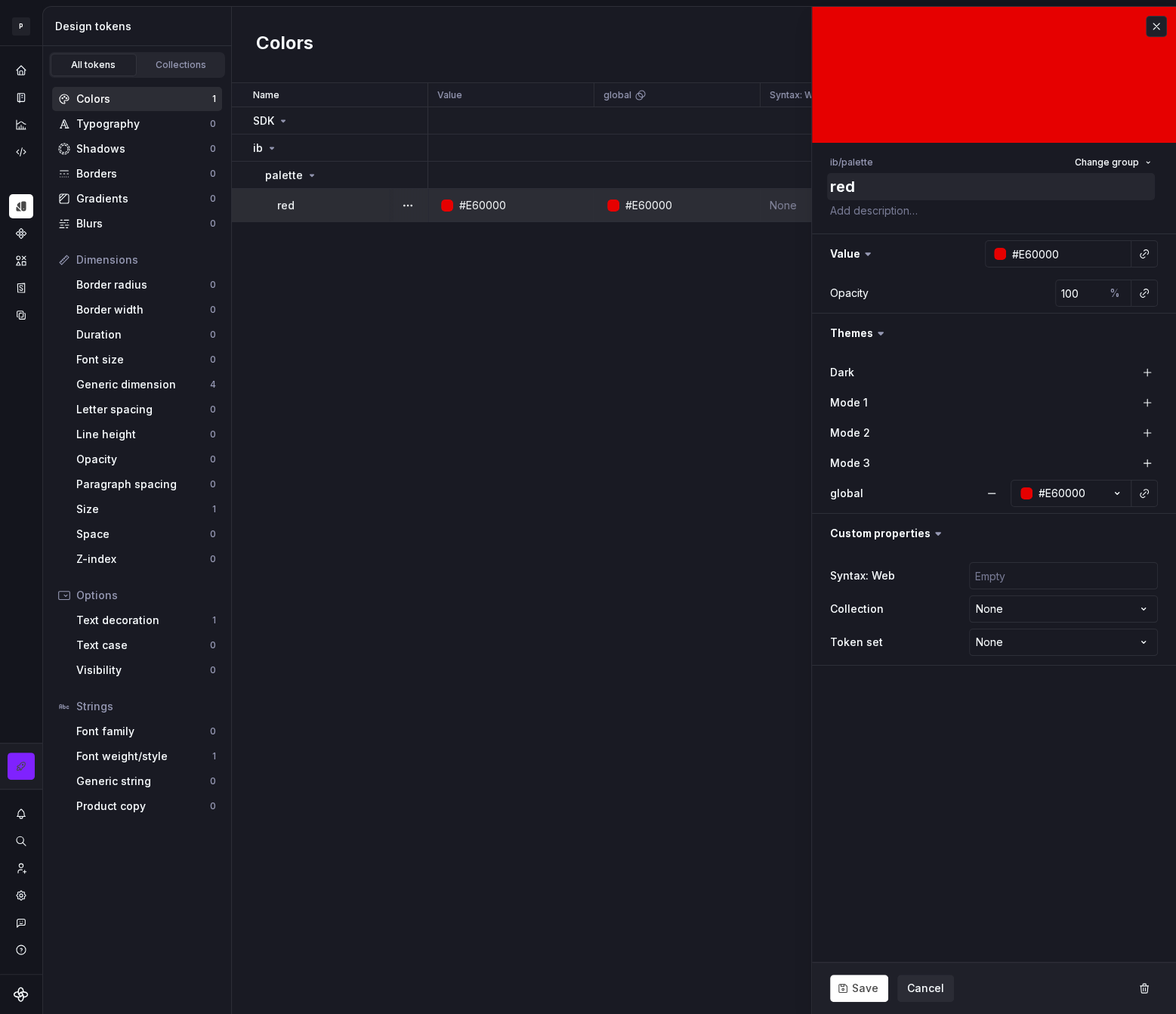 type on "*" 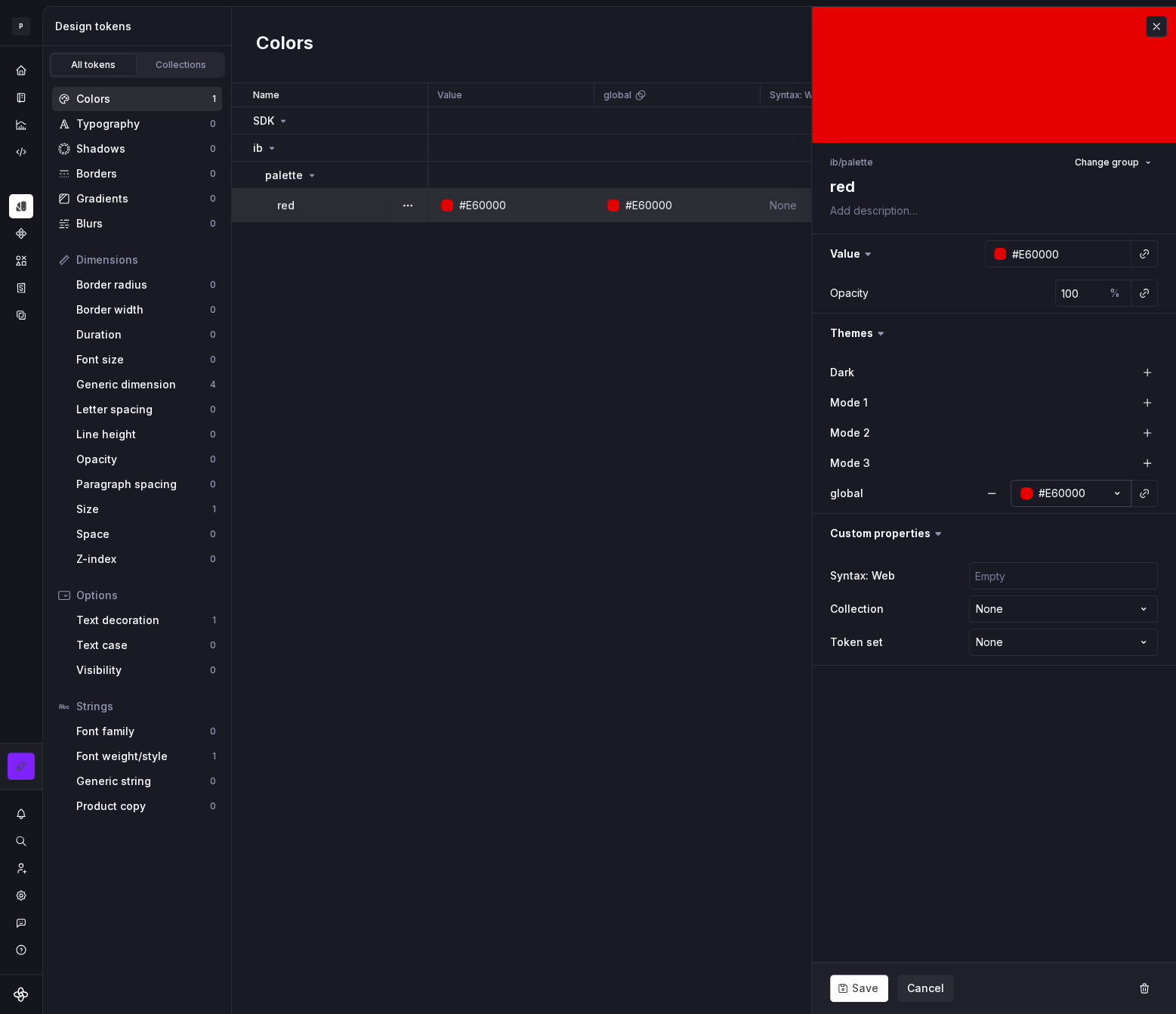 click on "#E60000" at bounding box center (1062, 493) 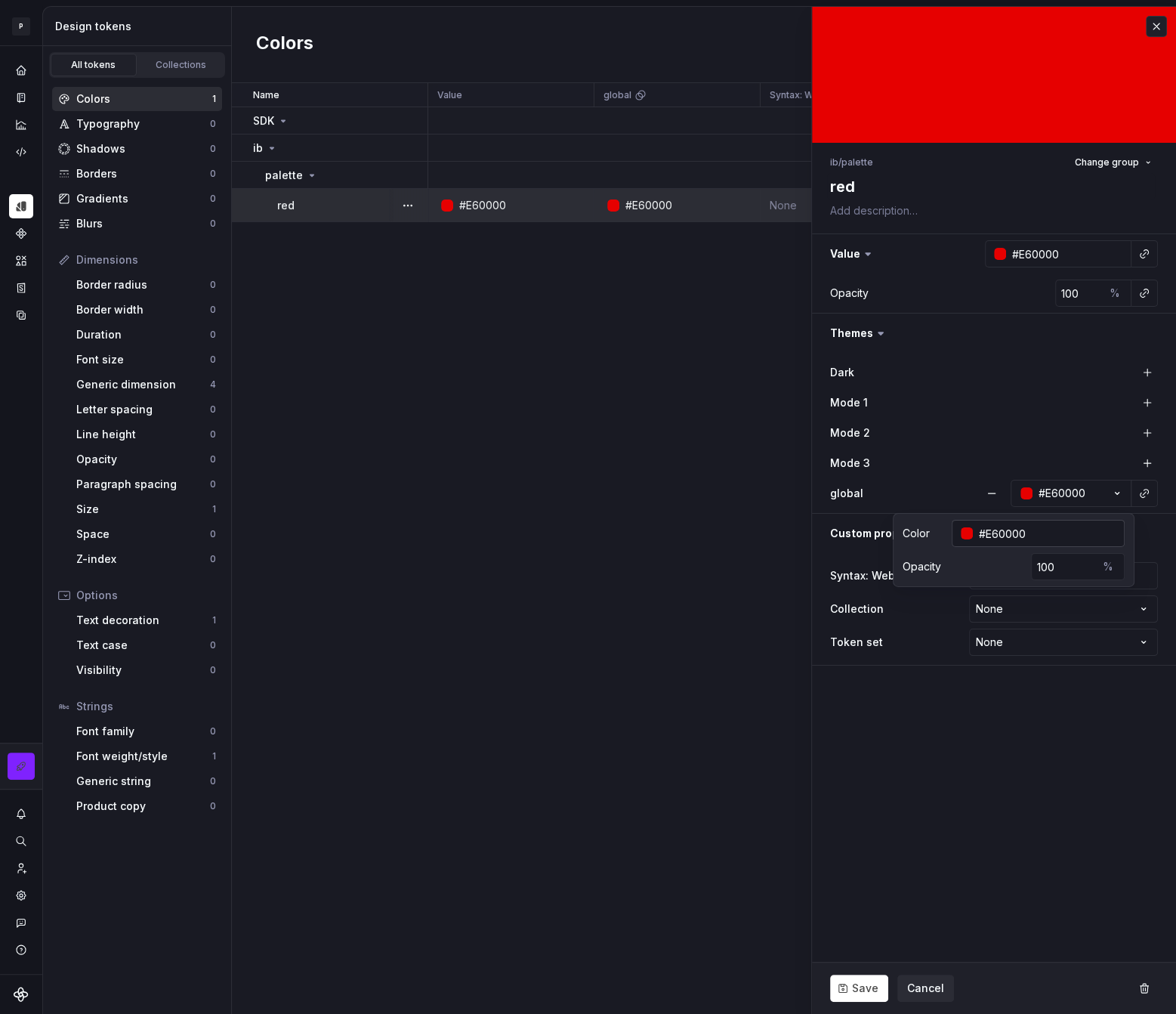 click on "#E60000" at bounding box center (1048, 533) 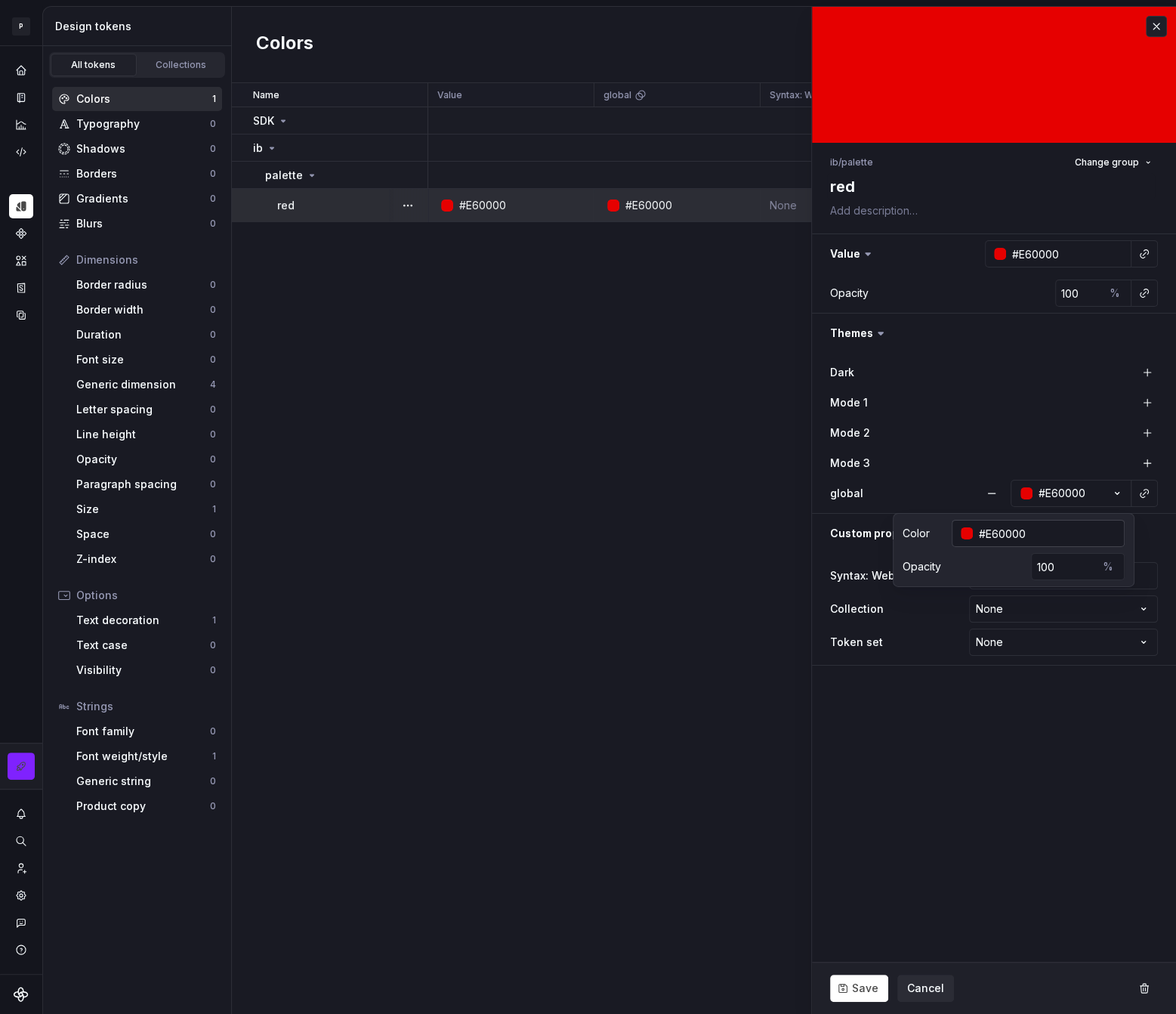 click on "#E60000" at bounding box center (1048, 533) 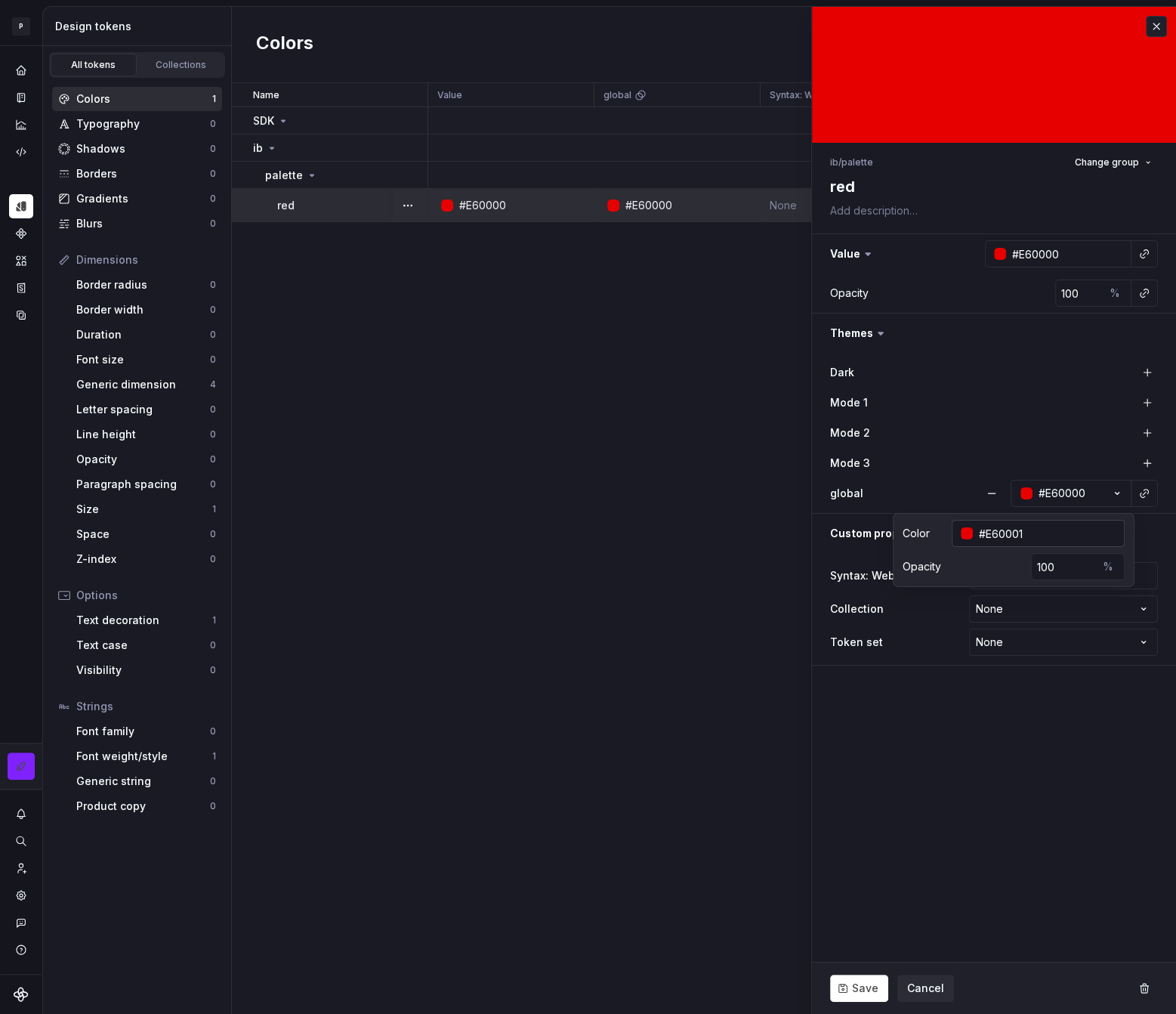 type on "#E60001" 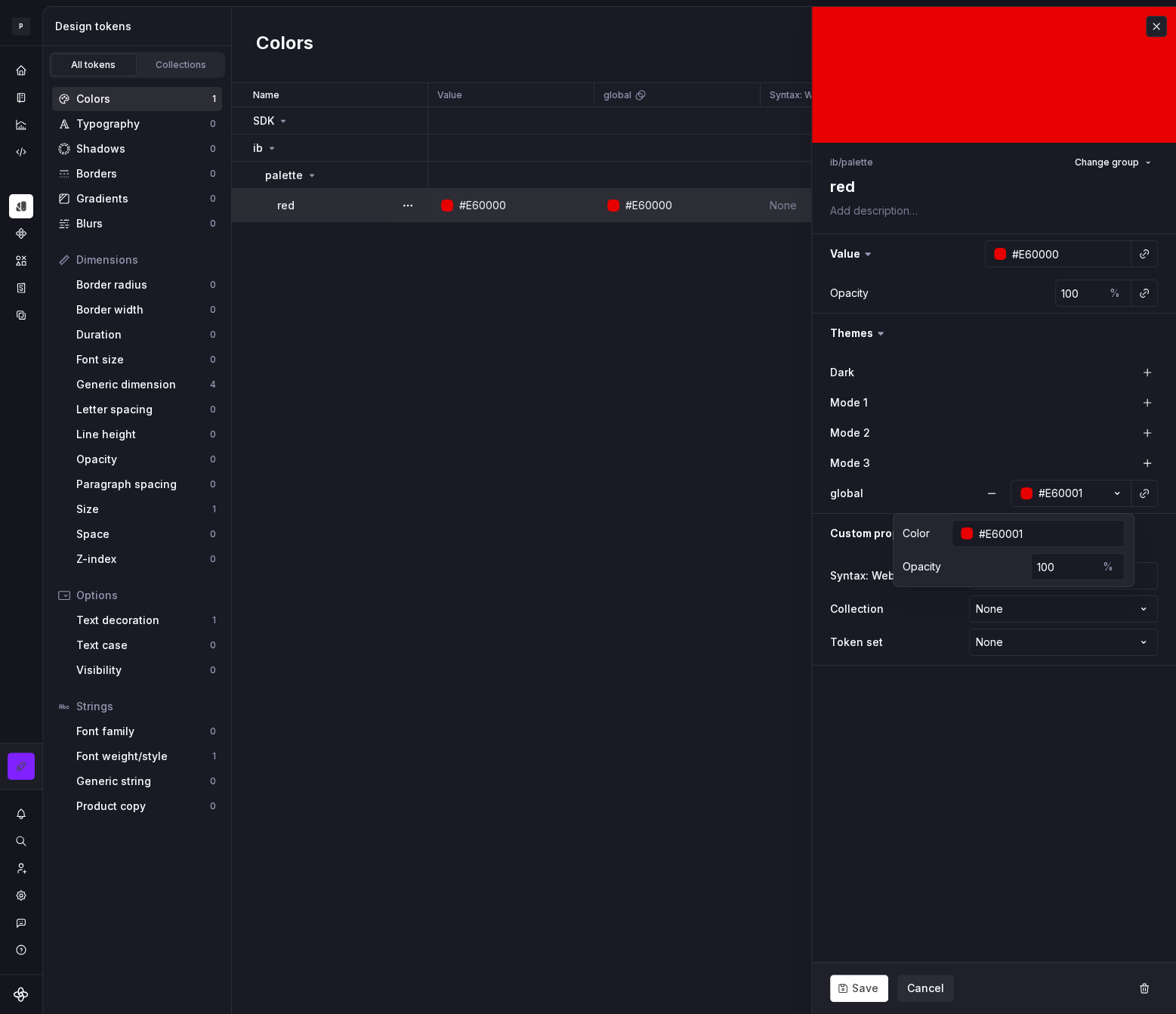 click on "ib  /  palette Change group red Value #E60000 Opacity 100 % Themes Dark Mode 1 Mode 2 Mode 3 global #E60001 Custom properties Syntax: Web Collection None **** Token set None **** **** ******** ********* Save Cancel" at bounding box center (994, 510) 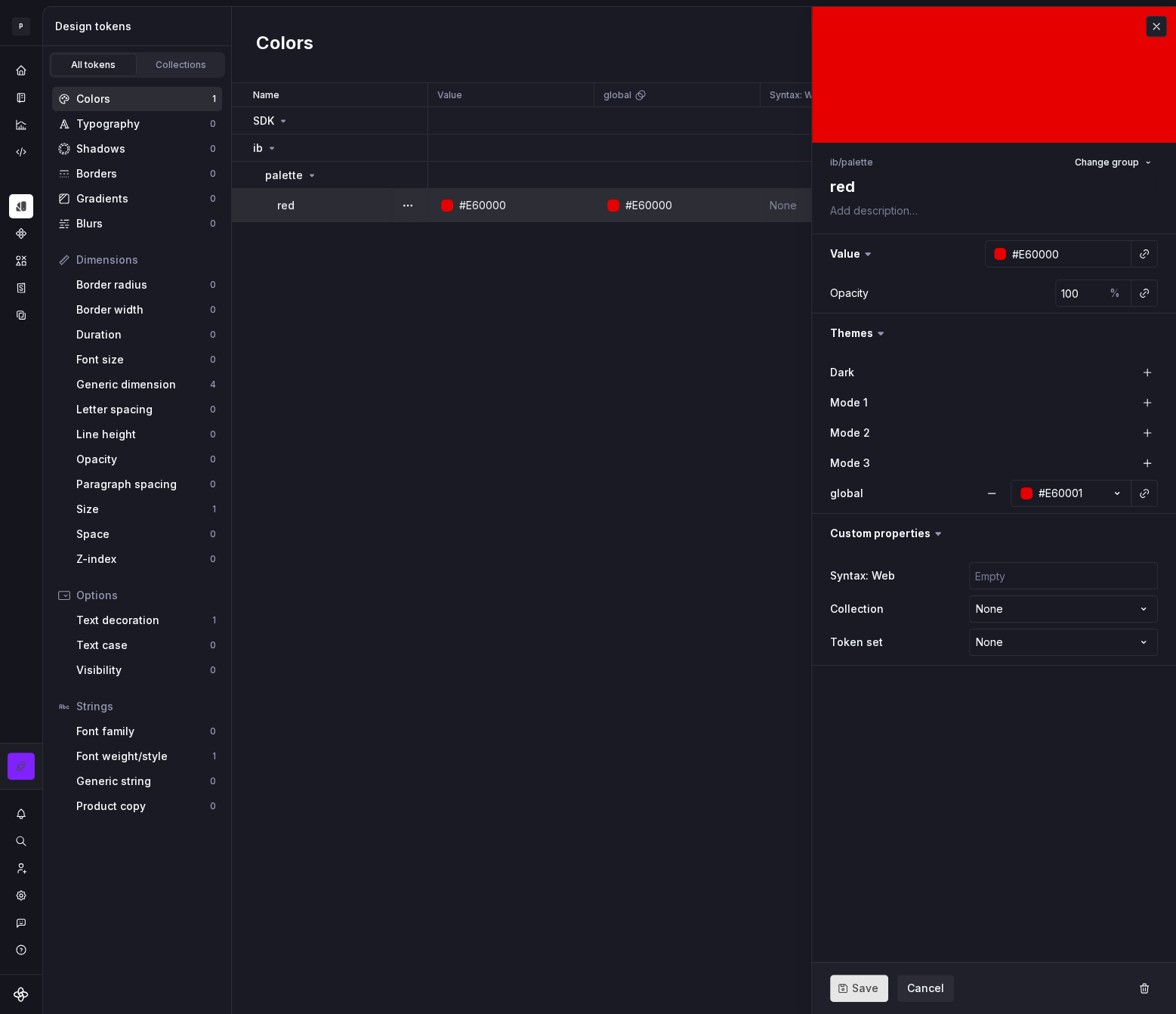 click on "Save" at bounding box center [865, 988] 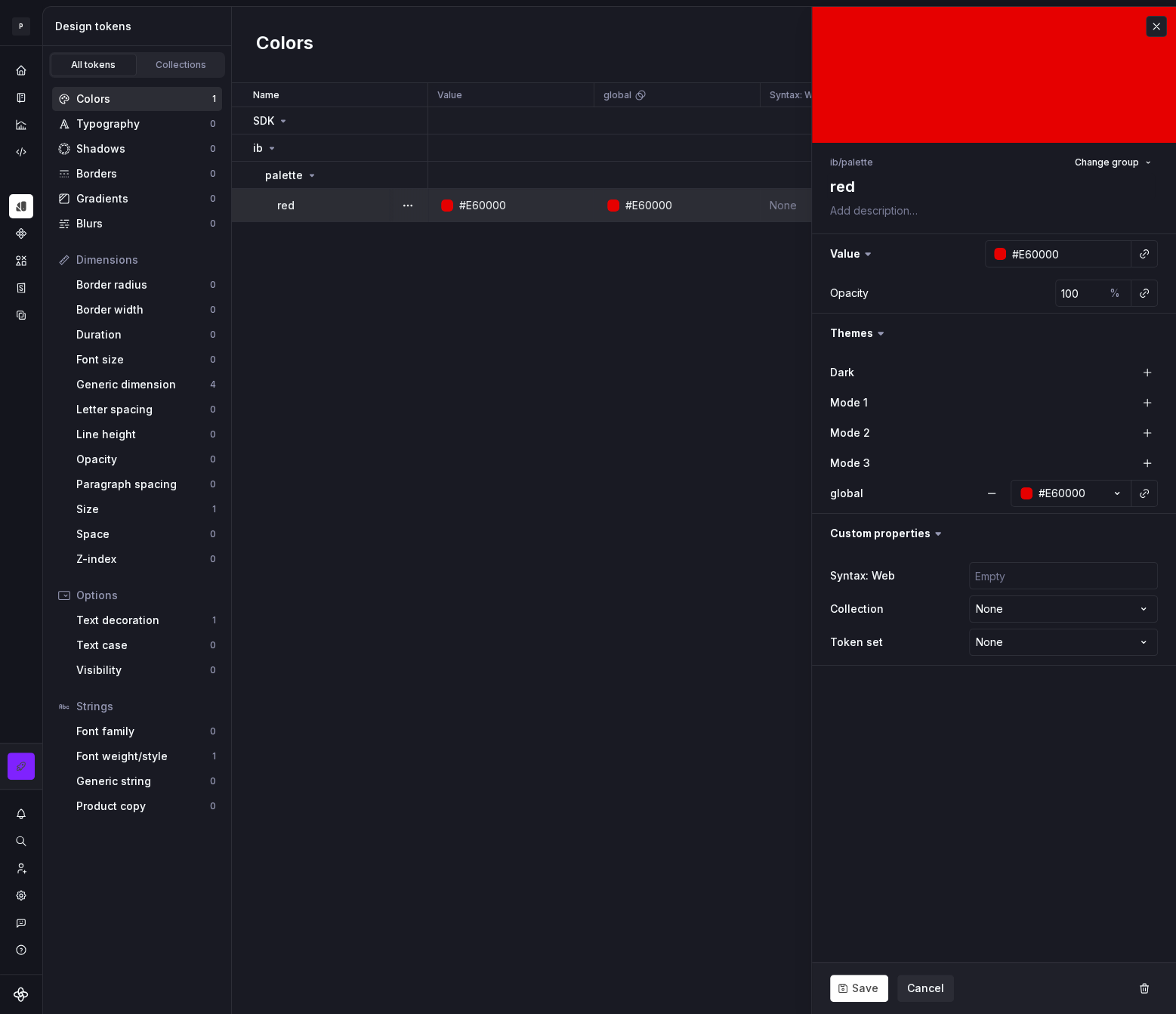 type on "*" 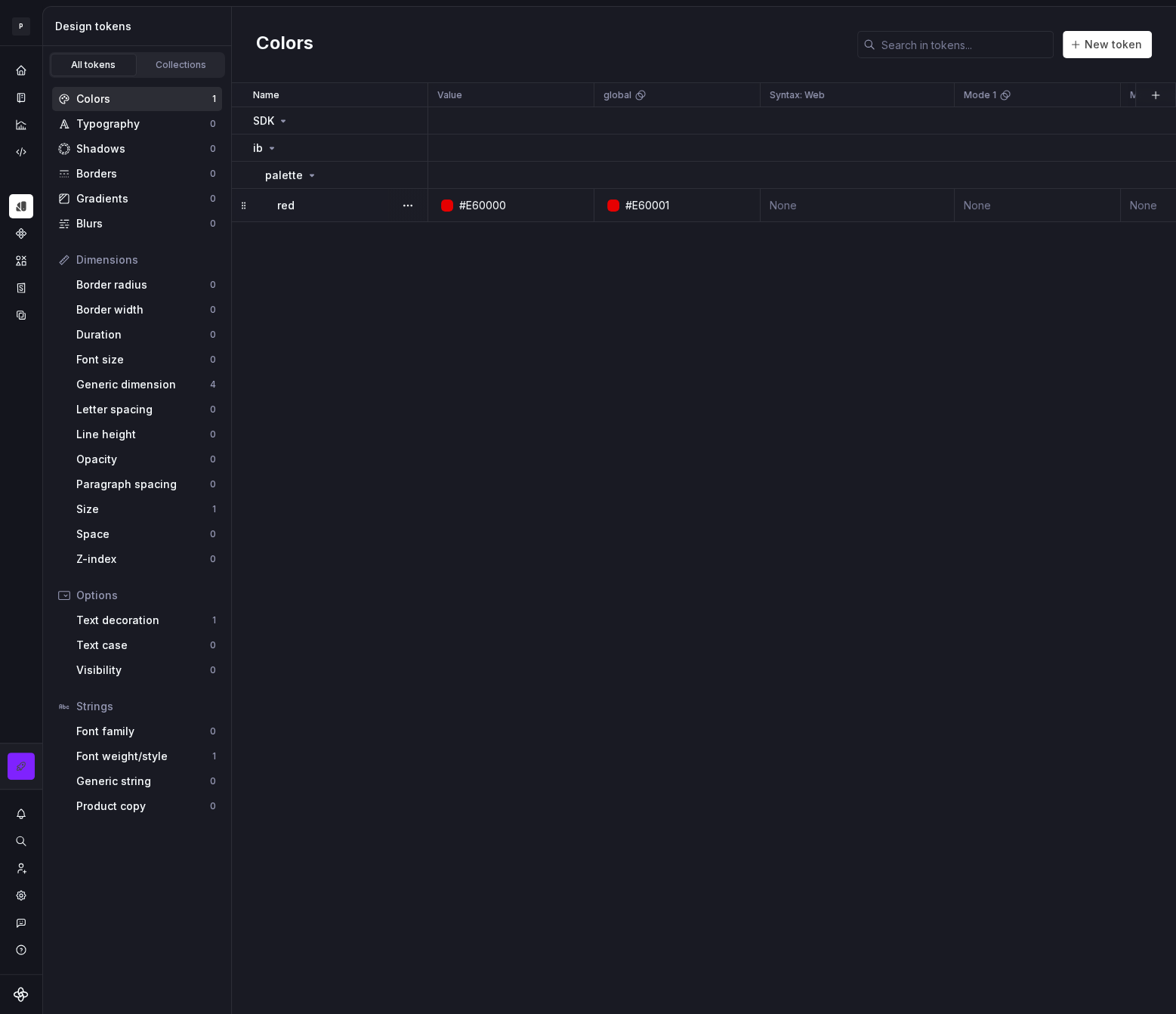 click on "Name Value global Syntax: Web Mode 1 Mode 2 Mode 3 Collection Dark Token set Description Last updated SDK ib palette red #E60000 #E60000 None None None None None None None about 4 hours ago" at bounding box center (704, 549) 